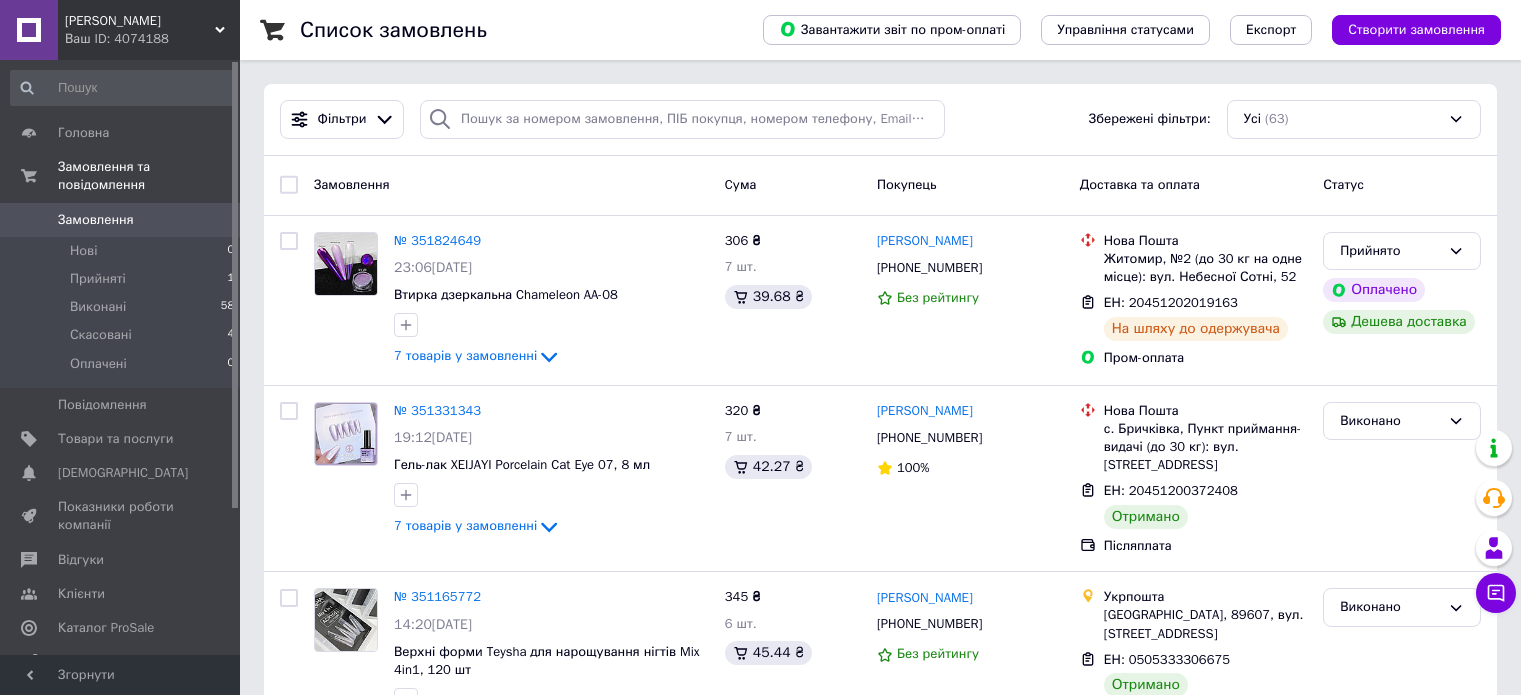 scroll, scrollTop: 0, scrollLeft: 0, axis: both 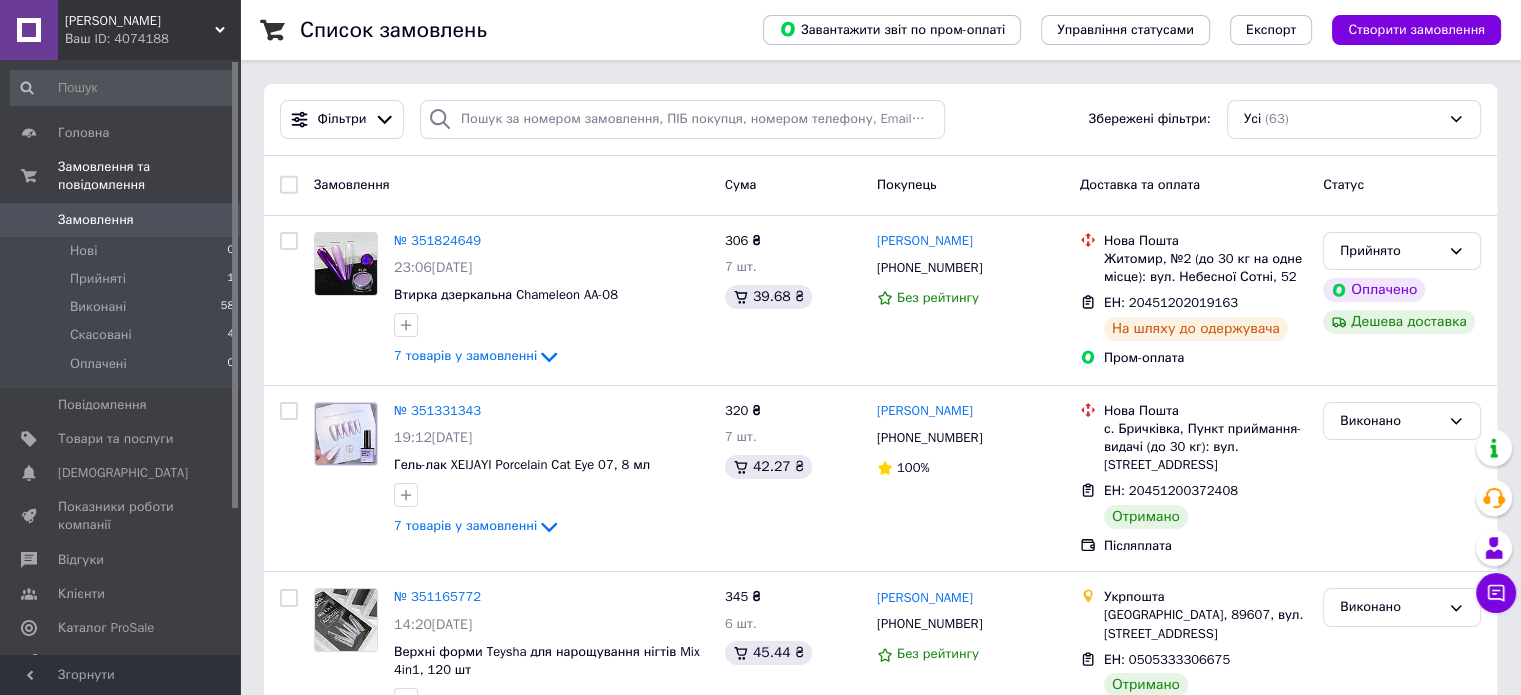 click on "Замовлення" at bounding box center (96, 220) 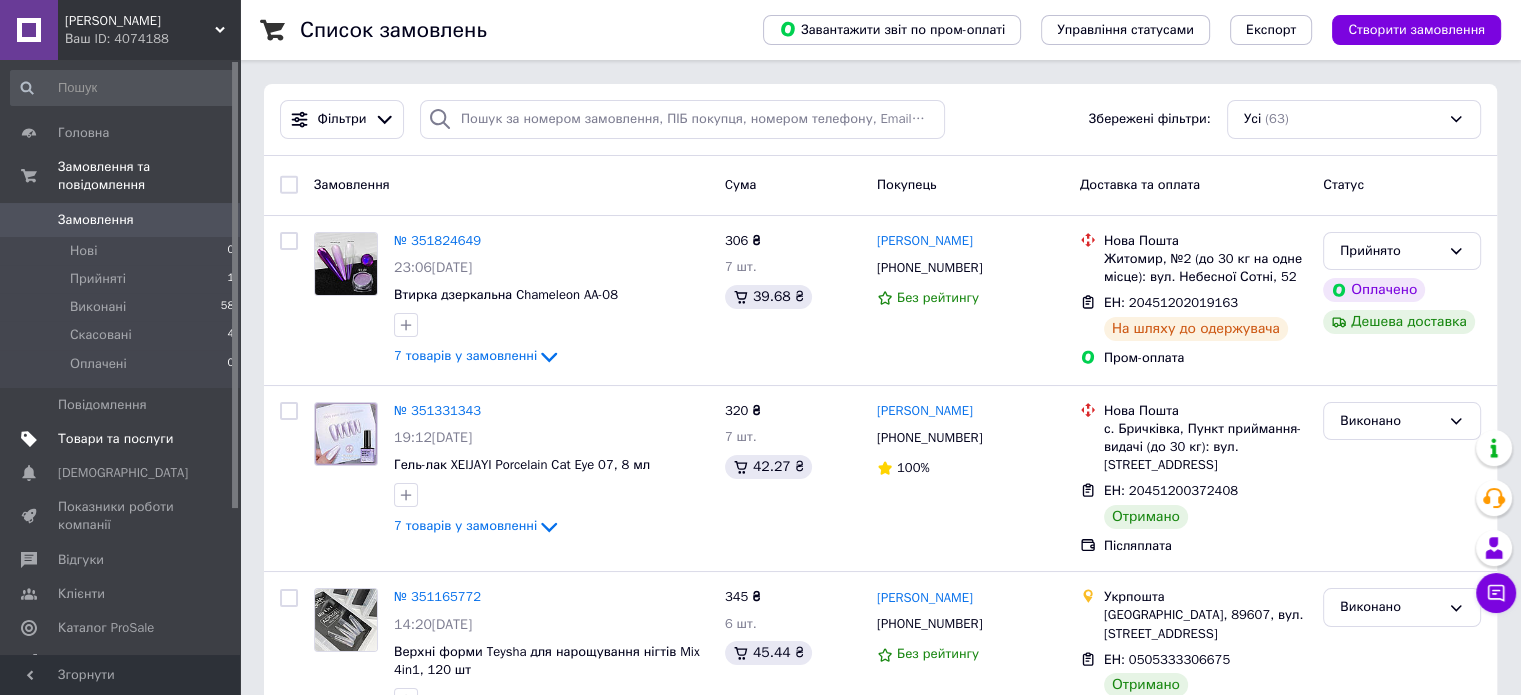 click on "Товари та послуги" at bounding box center [115, 439] 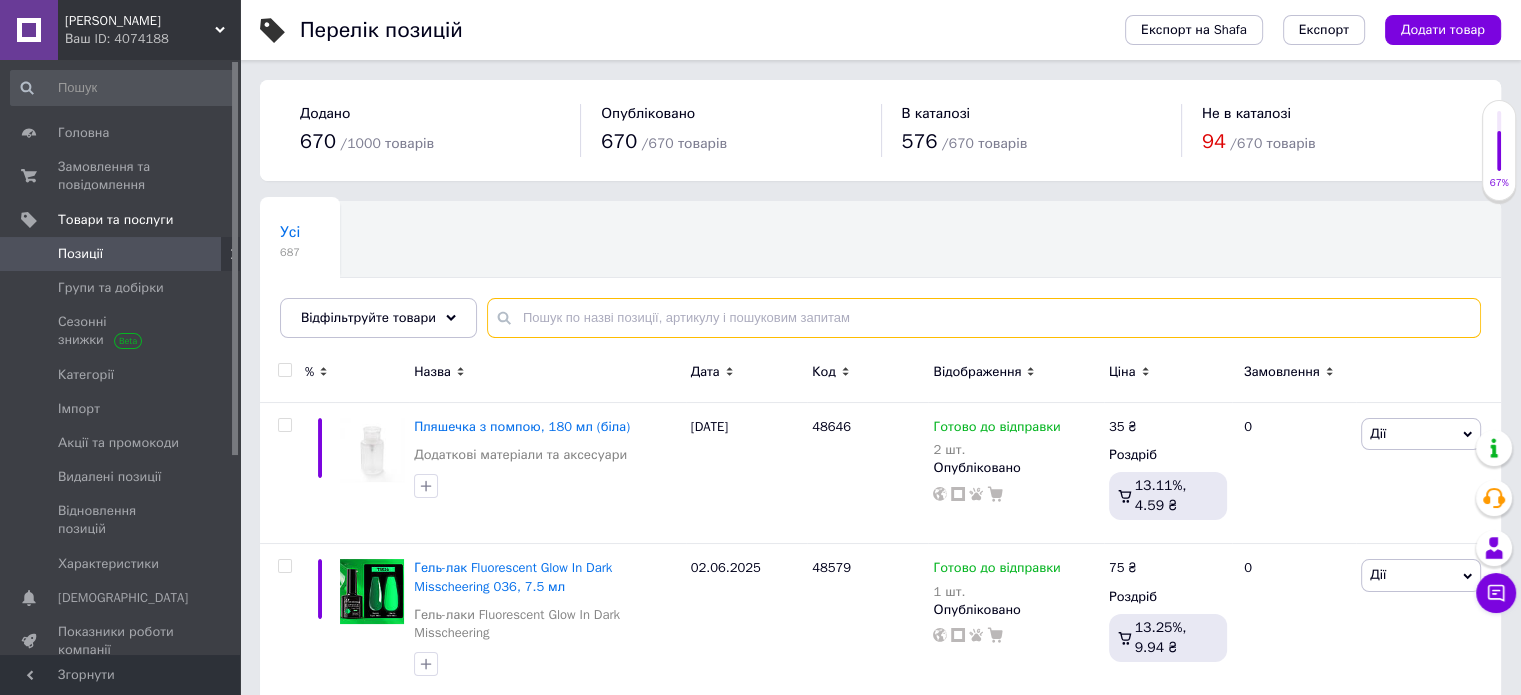 click at bounding box center [984, 318] 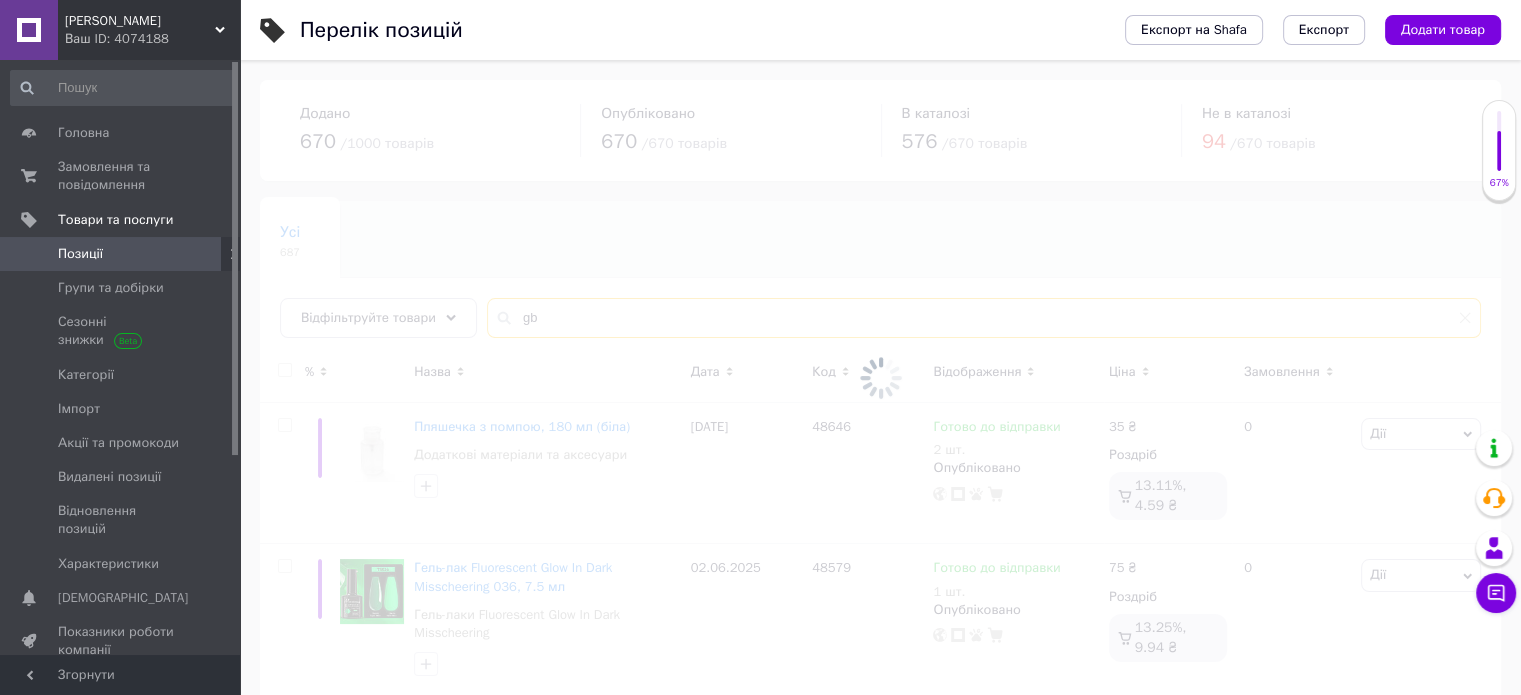 type on "g" 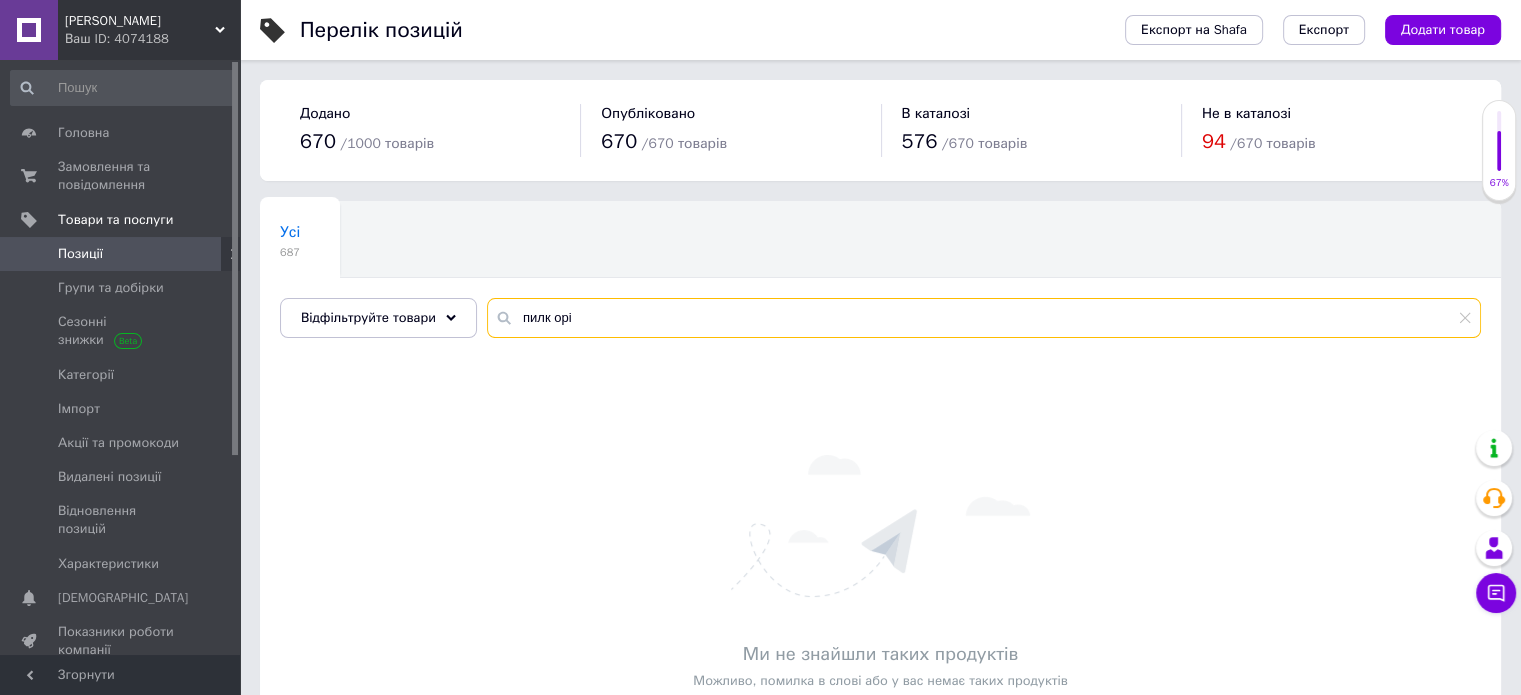 click on "пилк opi" at bounding box center (984, 318) 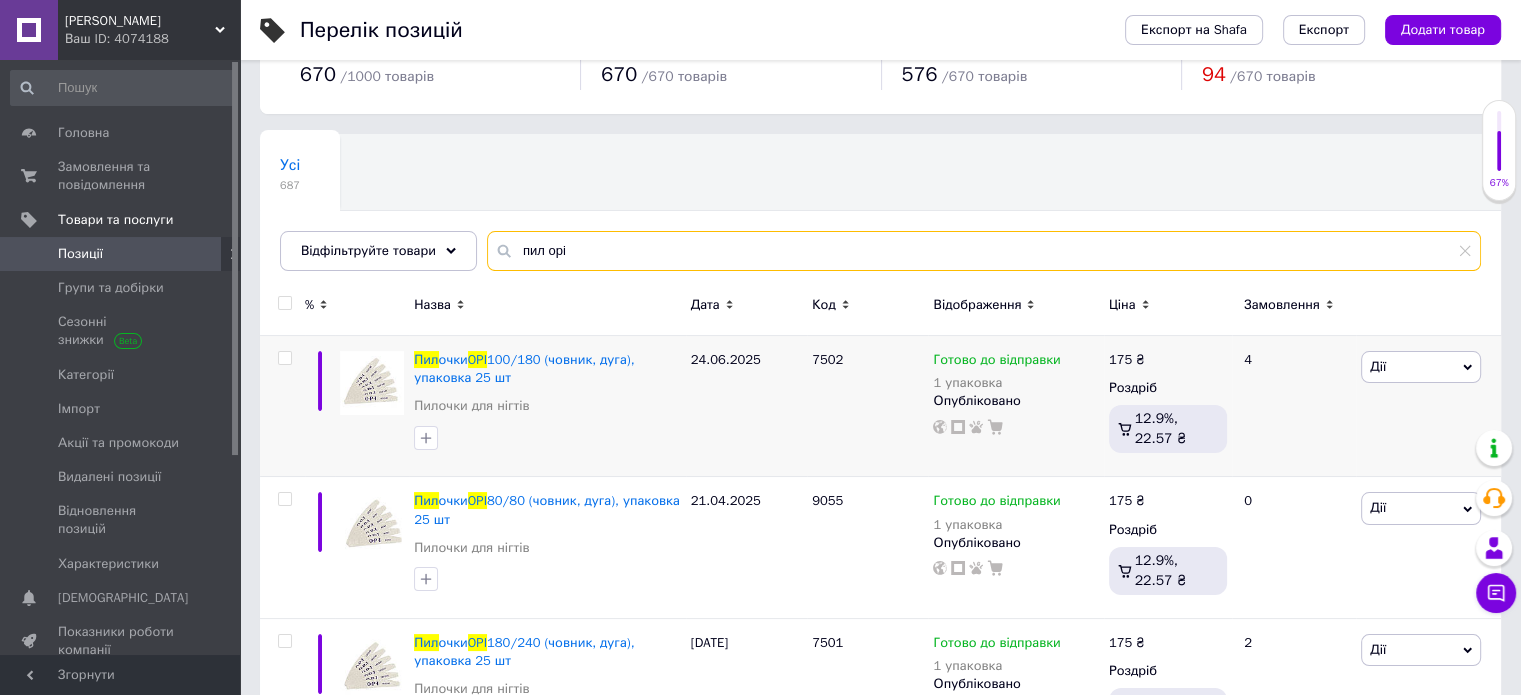 scroll, scrollTop: 100, scrollLeft: 0, axis: vertical 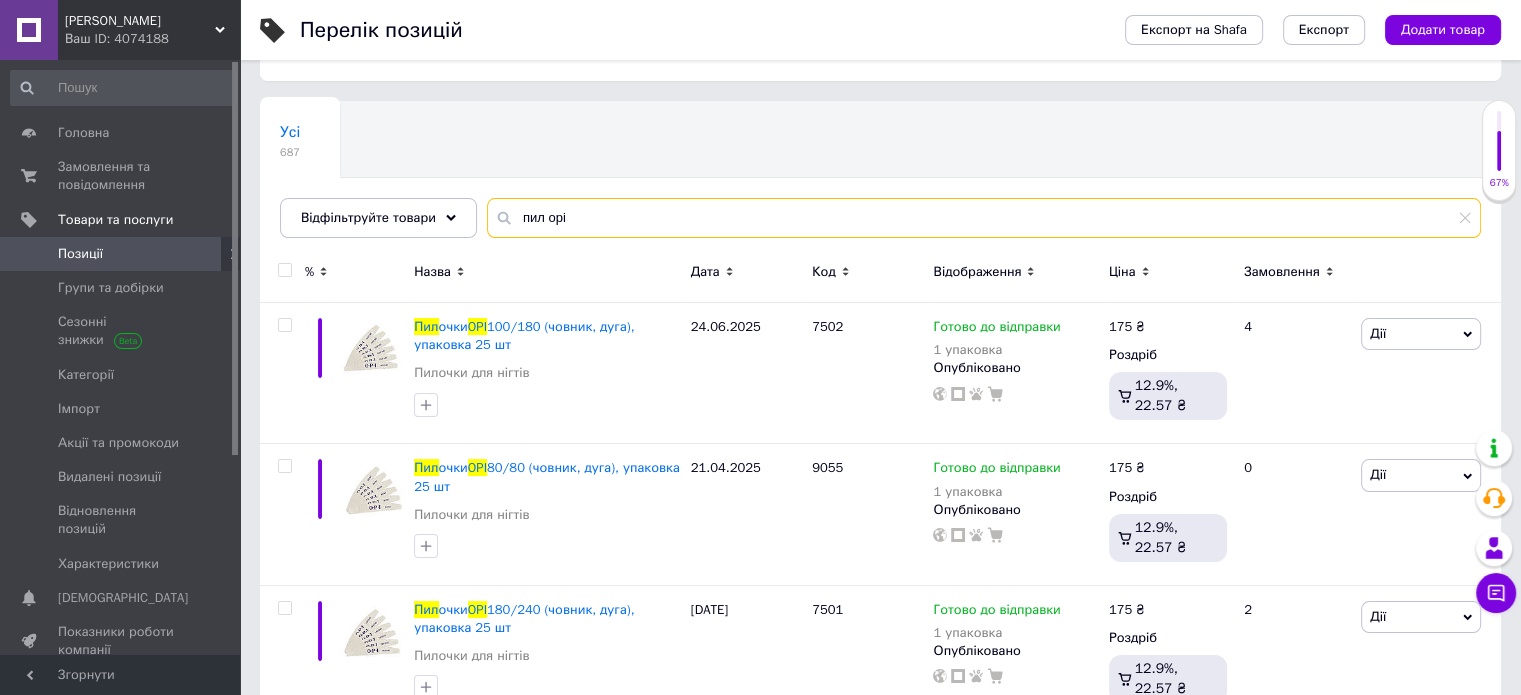 type on "пил opi" 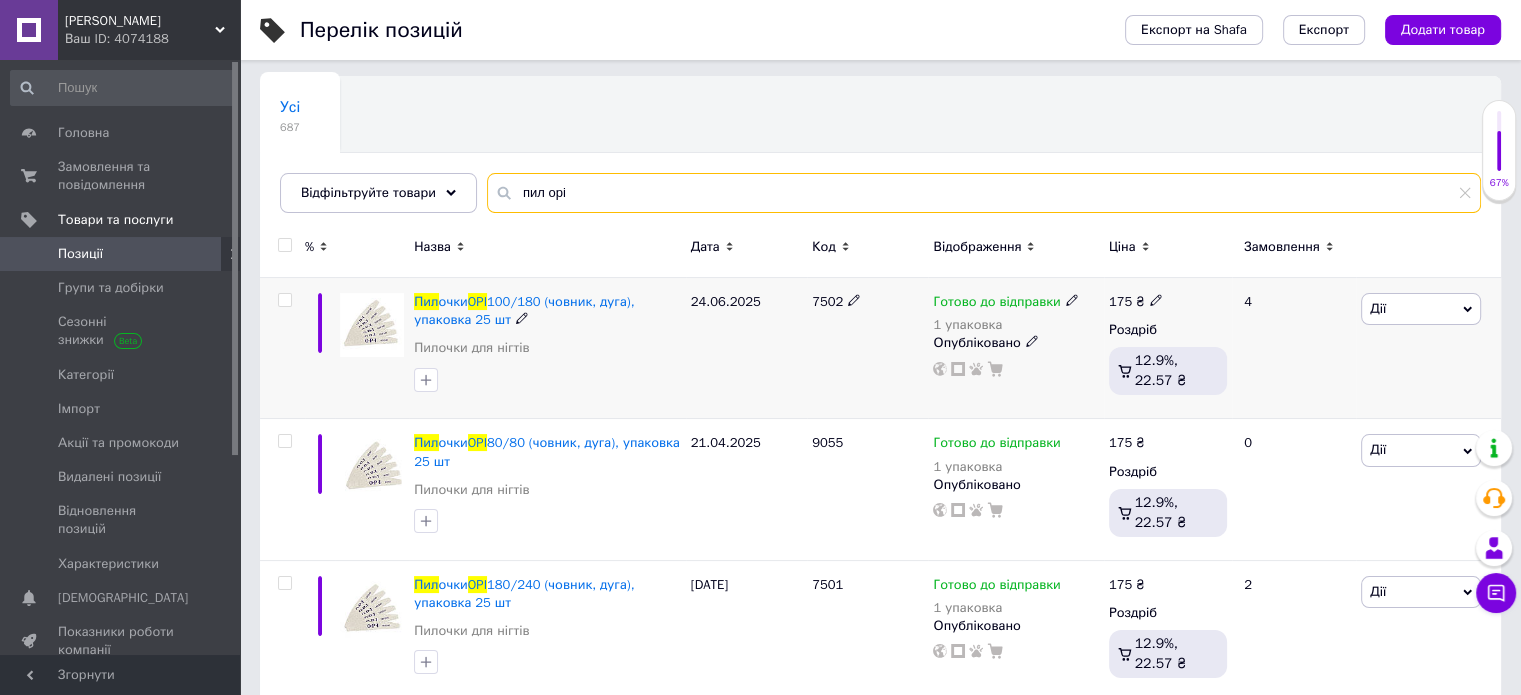 scroll, scrollTop: 400, scrollLeft: 0, axis: vertical 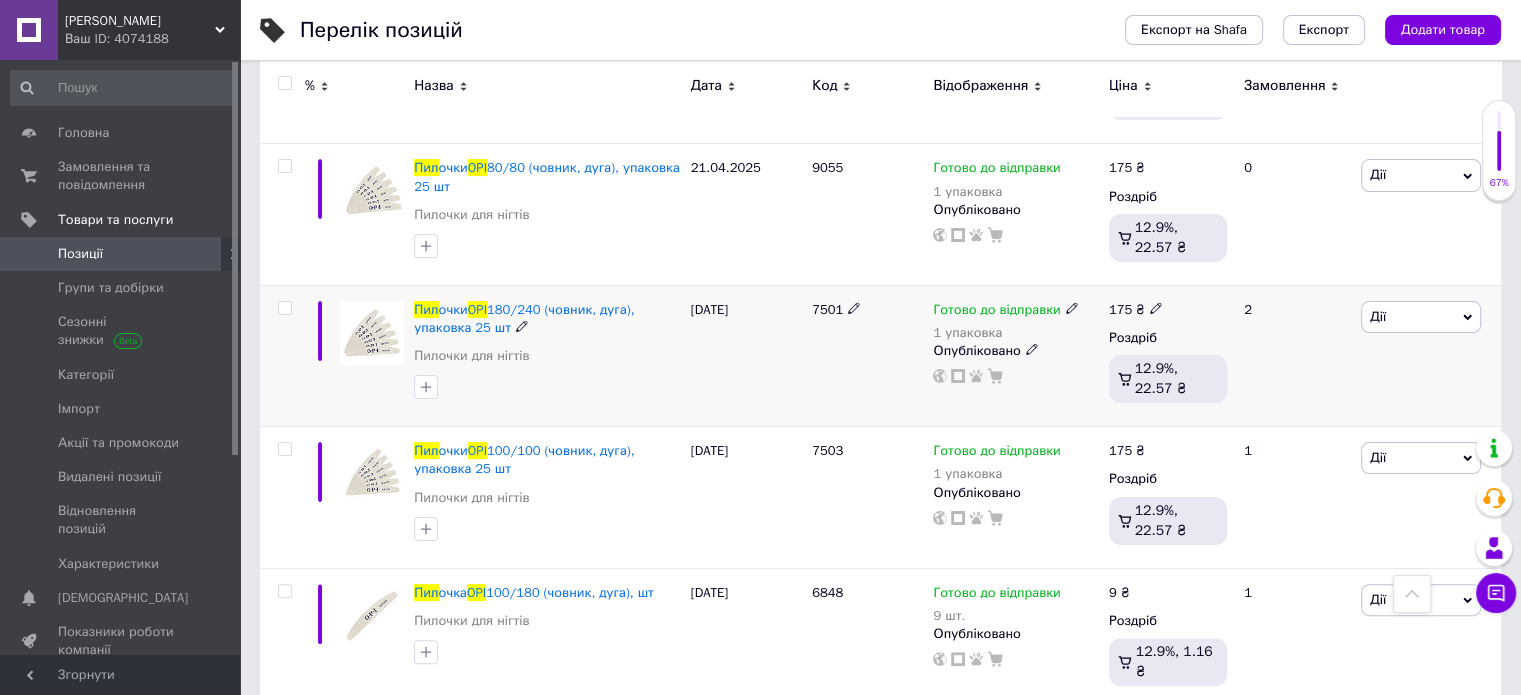 click on "Готово до відправки 1 упаковка" at bounding box center (1015, 321) 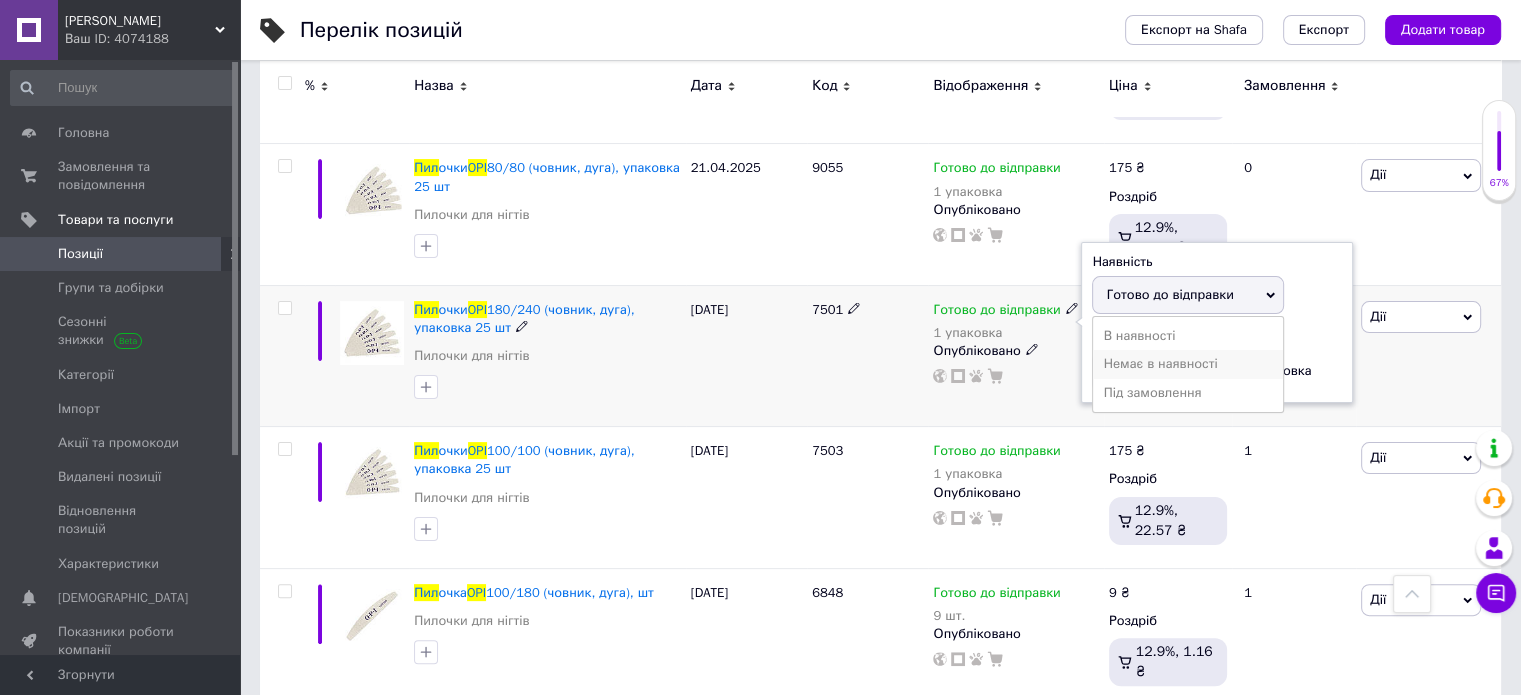 click on "Немає в наявності" at bounding box center (1188, 364) 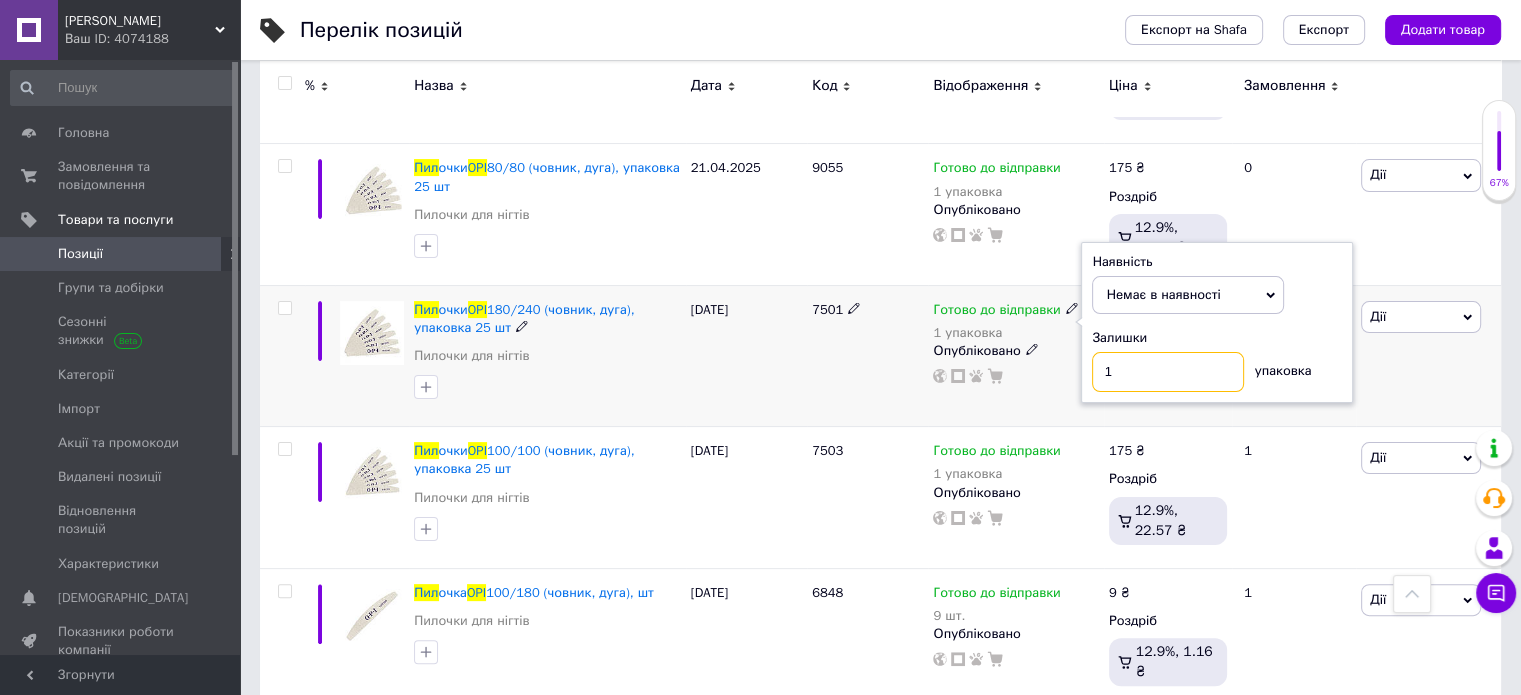 drag, startPoint x: 1131, startPoint y: 375, endPoint x: 1049, endPoint y: 358, distance: 83.74366 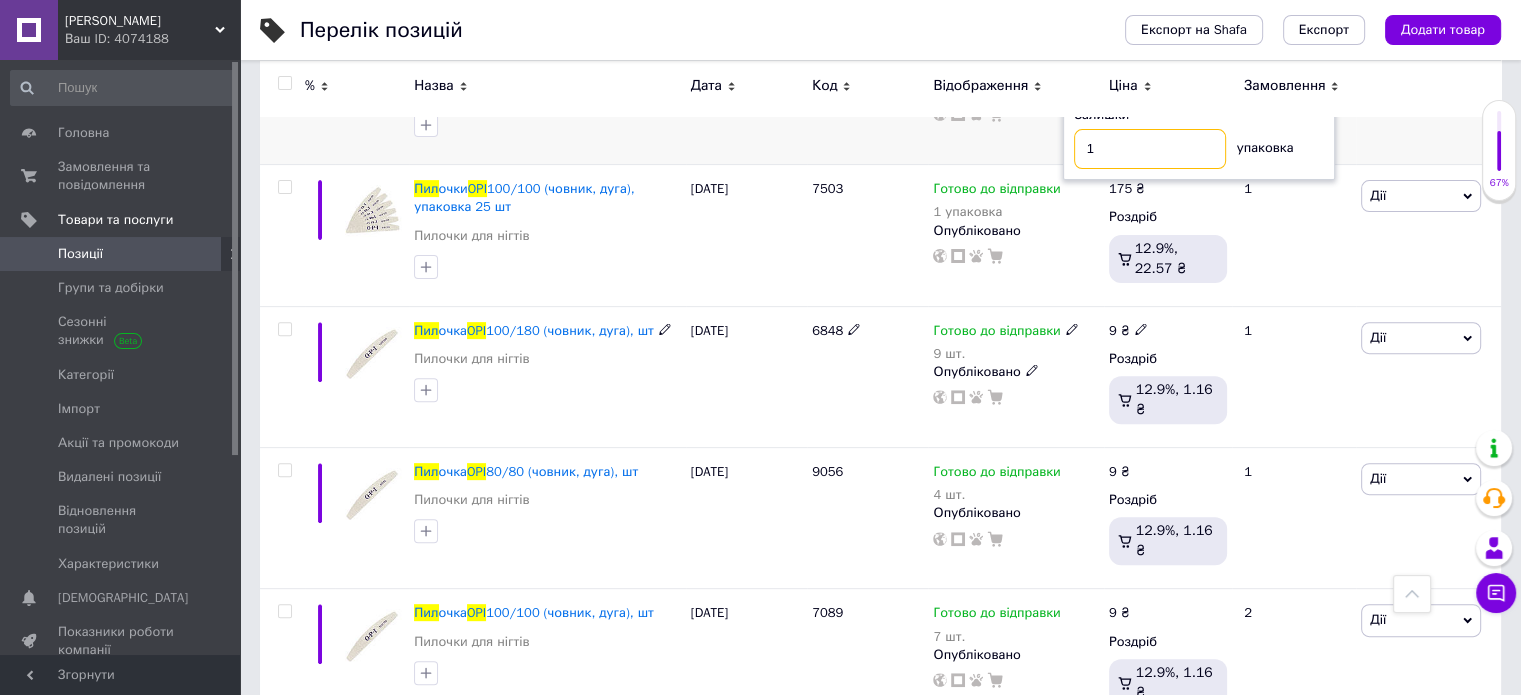 scroll, scrollTop: 776, scrollLeft: 0, axis: vertical 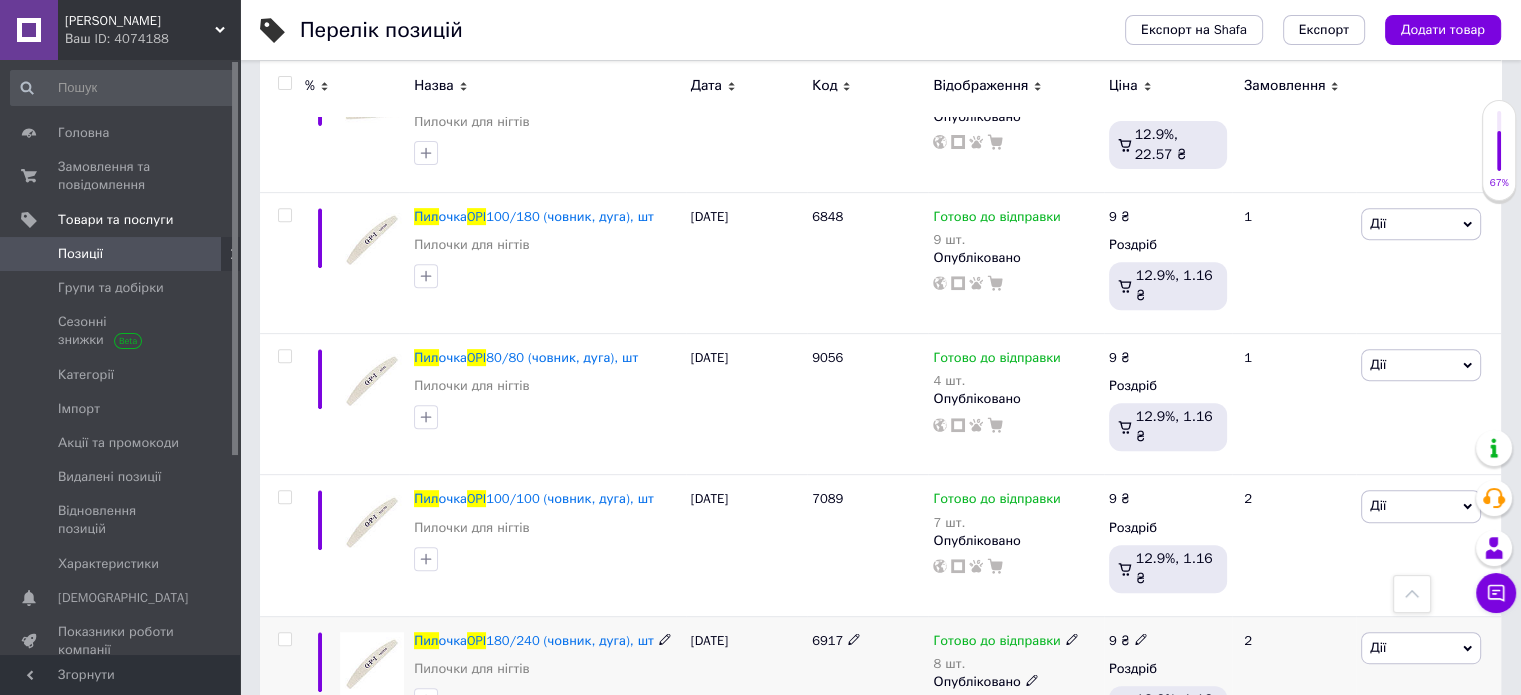 click 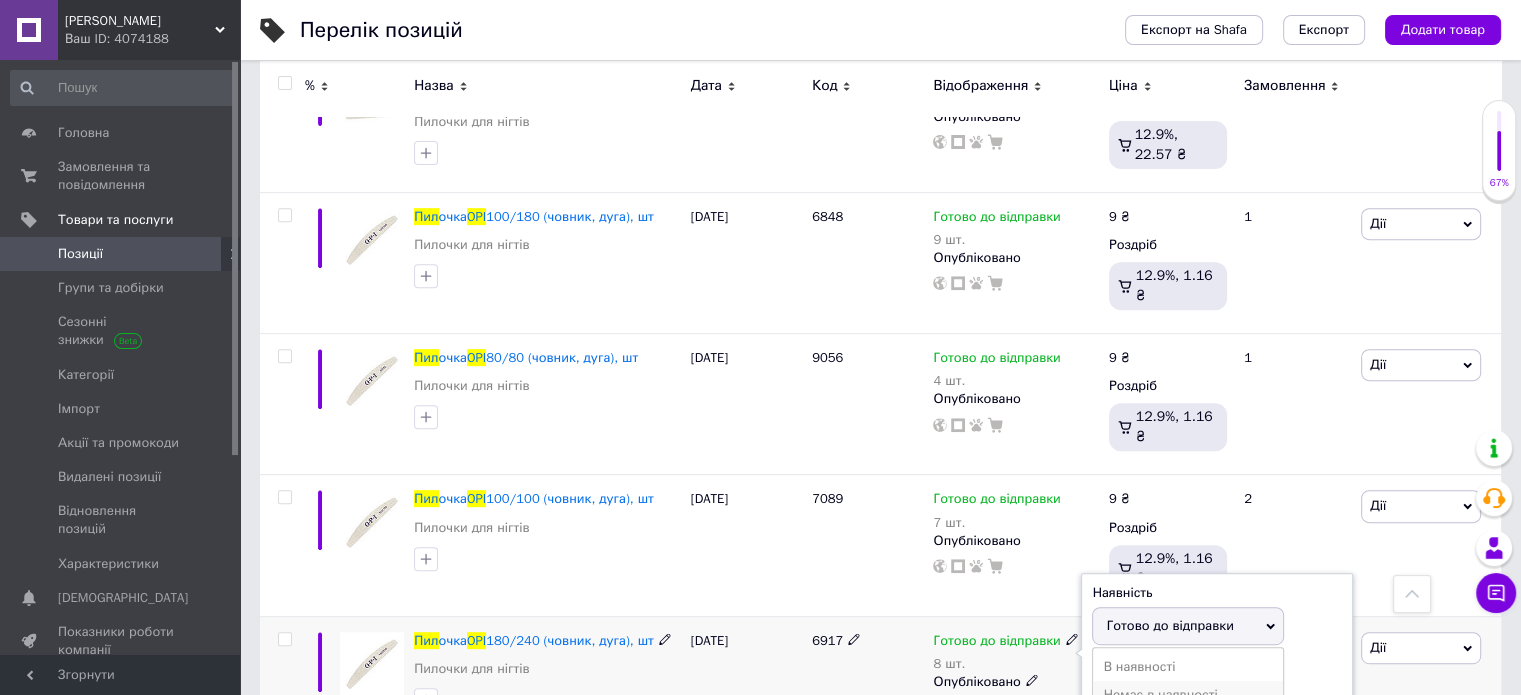 click on "Немає в наявності" at bounding box center (1188, 695) 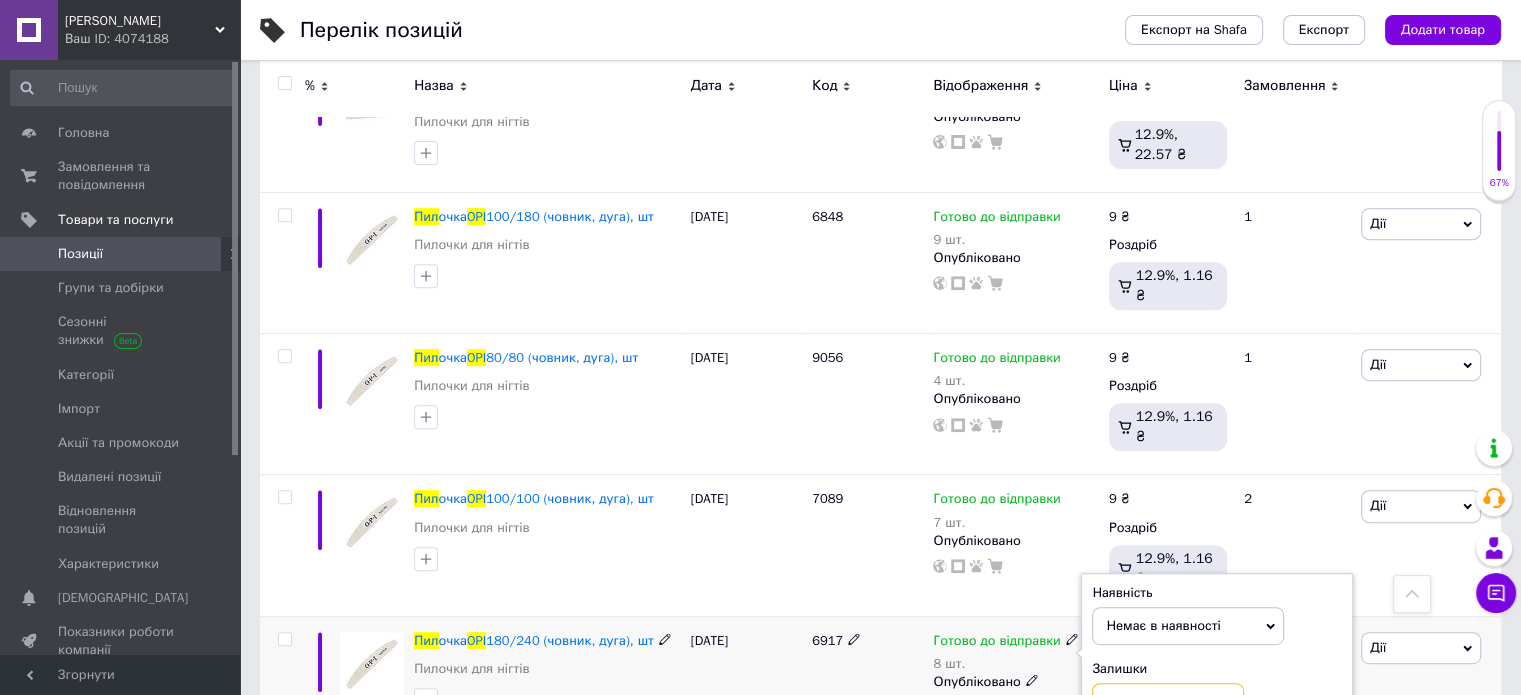 drag, startPoint x: 1141, startPoint y: 637, endPoint x: 1036, endPoint y: 637, distance: 105 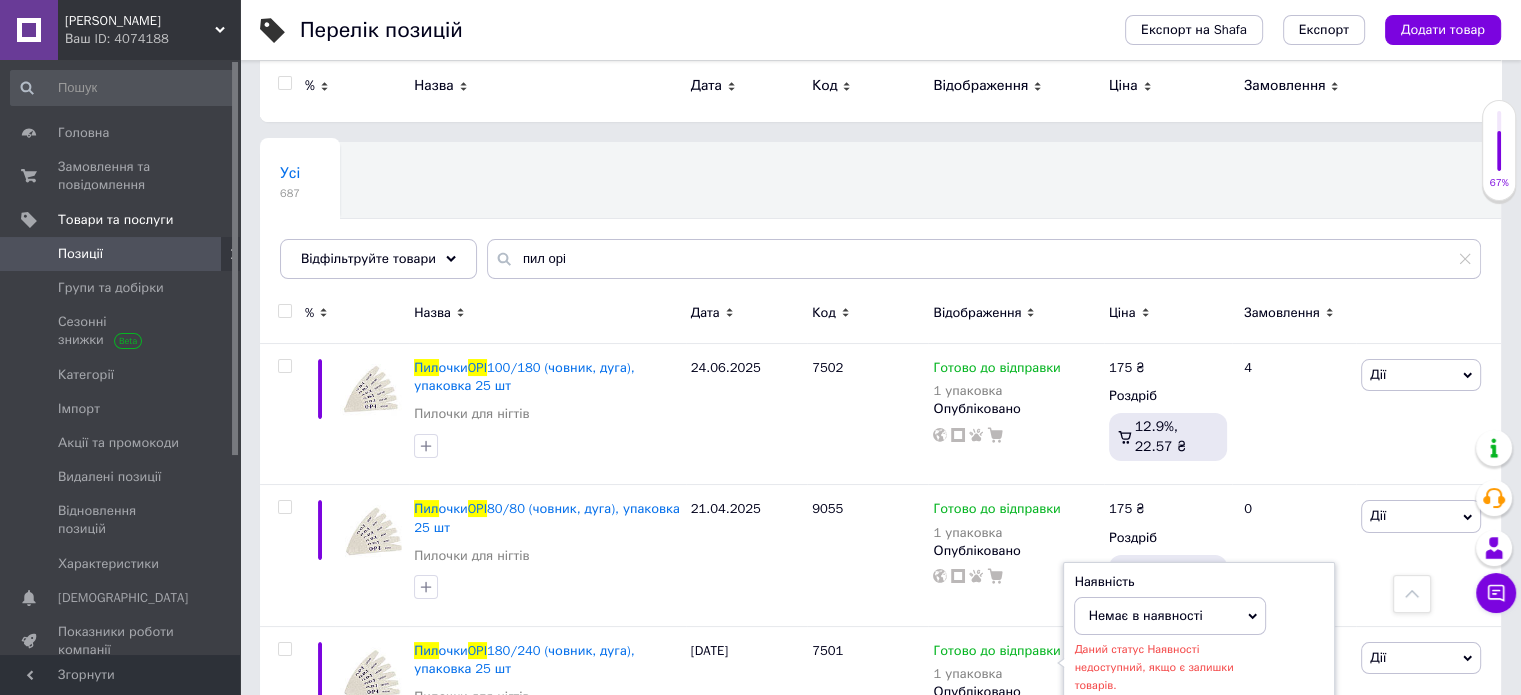scroll, scrollTop: 0, scrollLeft: 0, axis: both 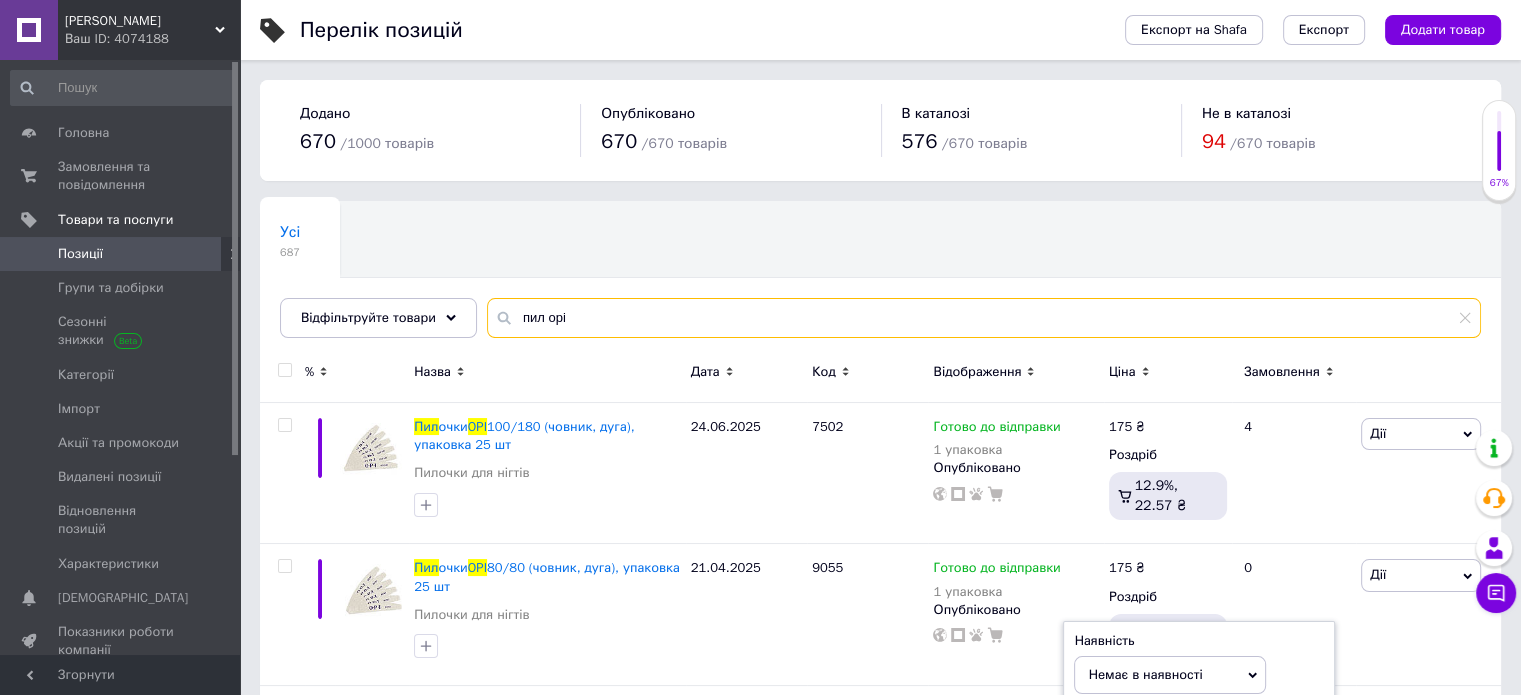 click on "пил opi" at bounding box center [984, 318] 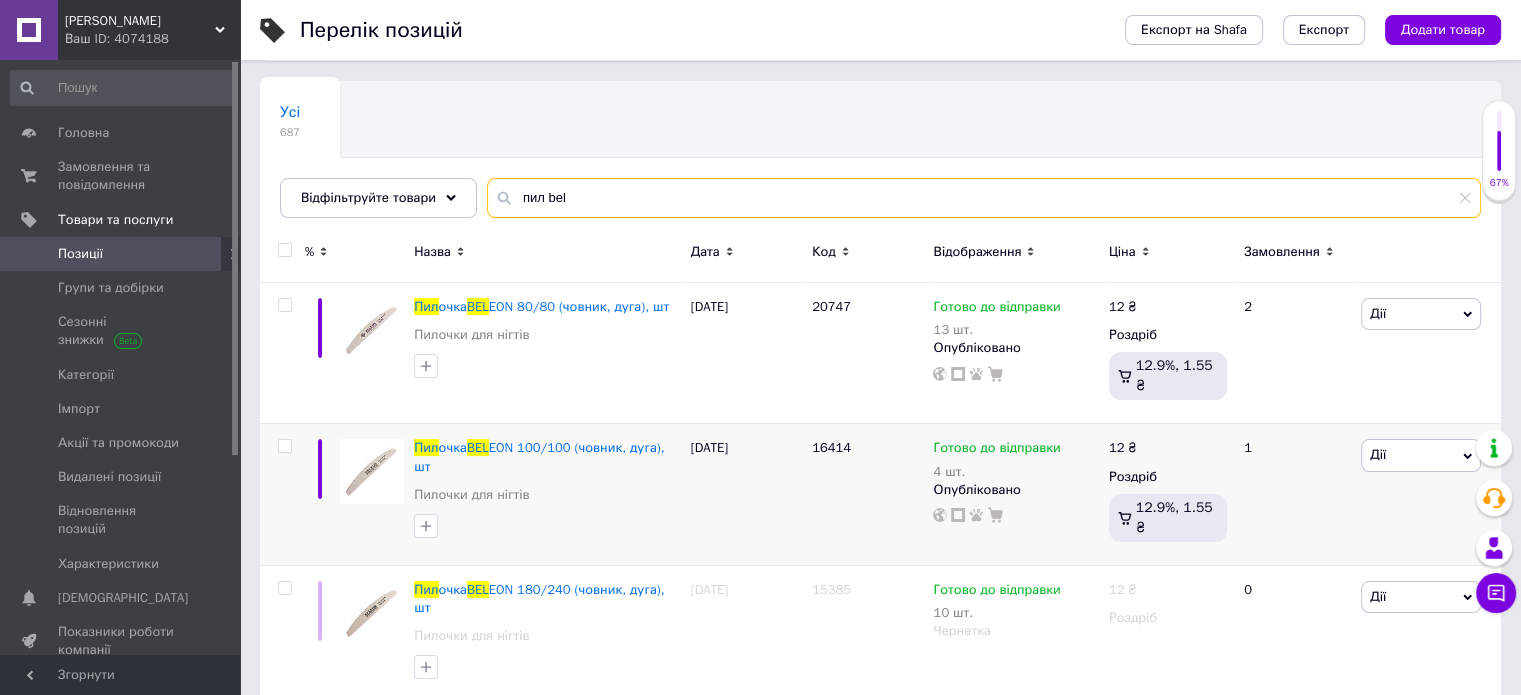 scroll, scrollTop: 200, scrollLeft: 0, axis: vertical 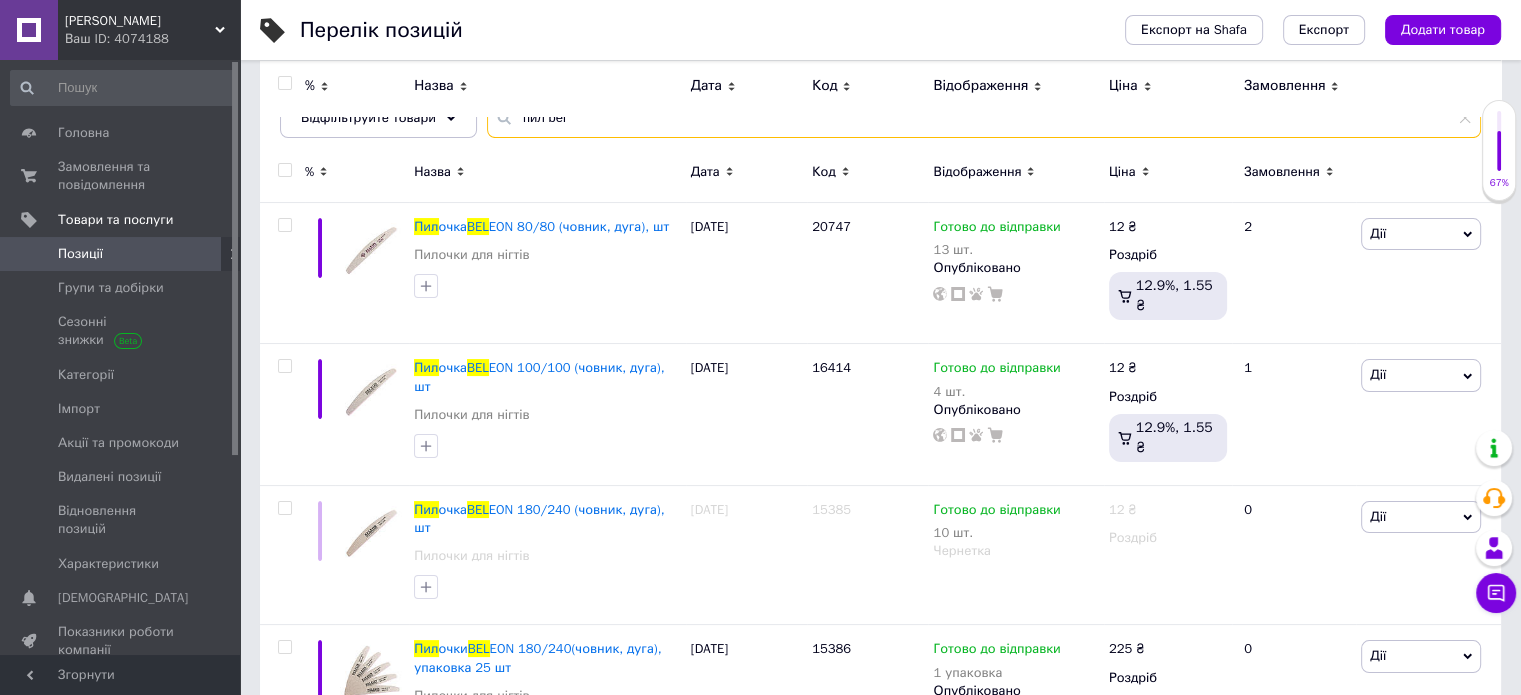 type on "пил bel" 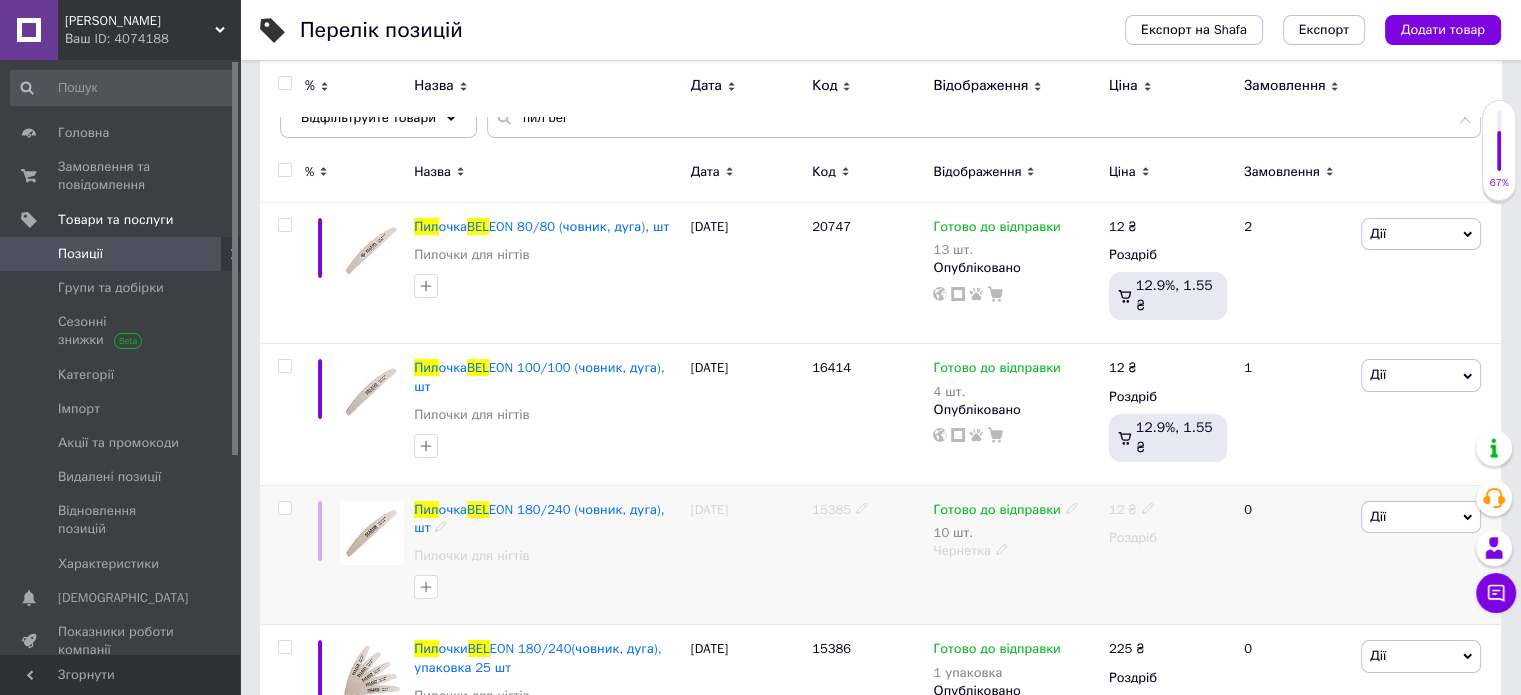 click 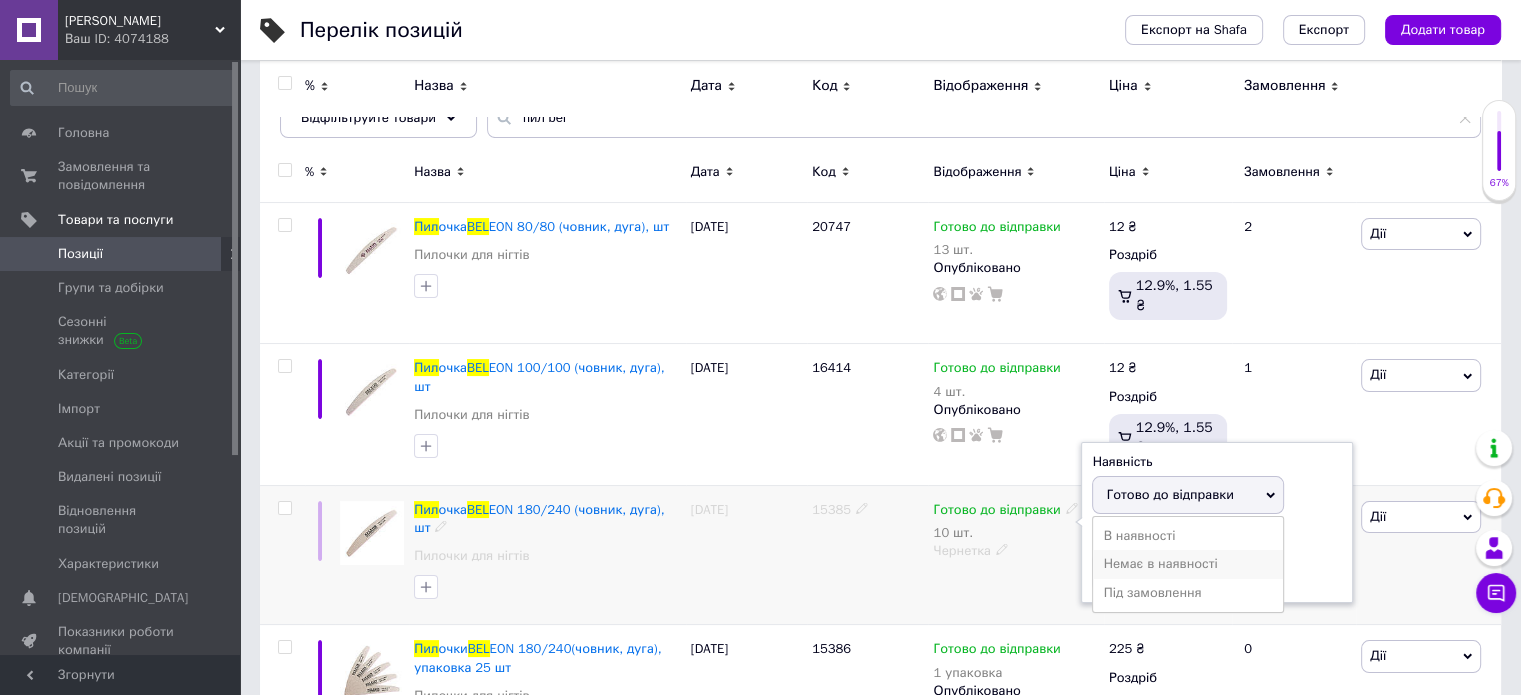 click on "Немає в наявності" at bounding box center [1188, 564] 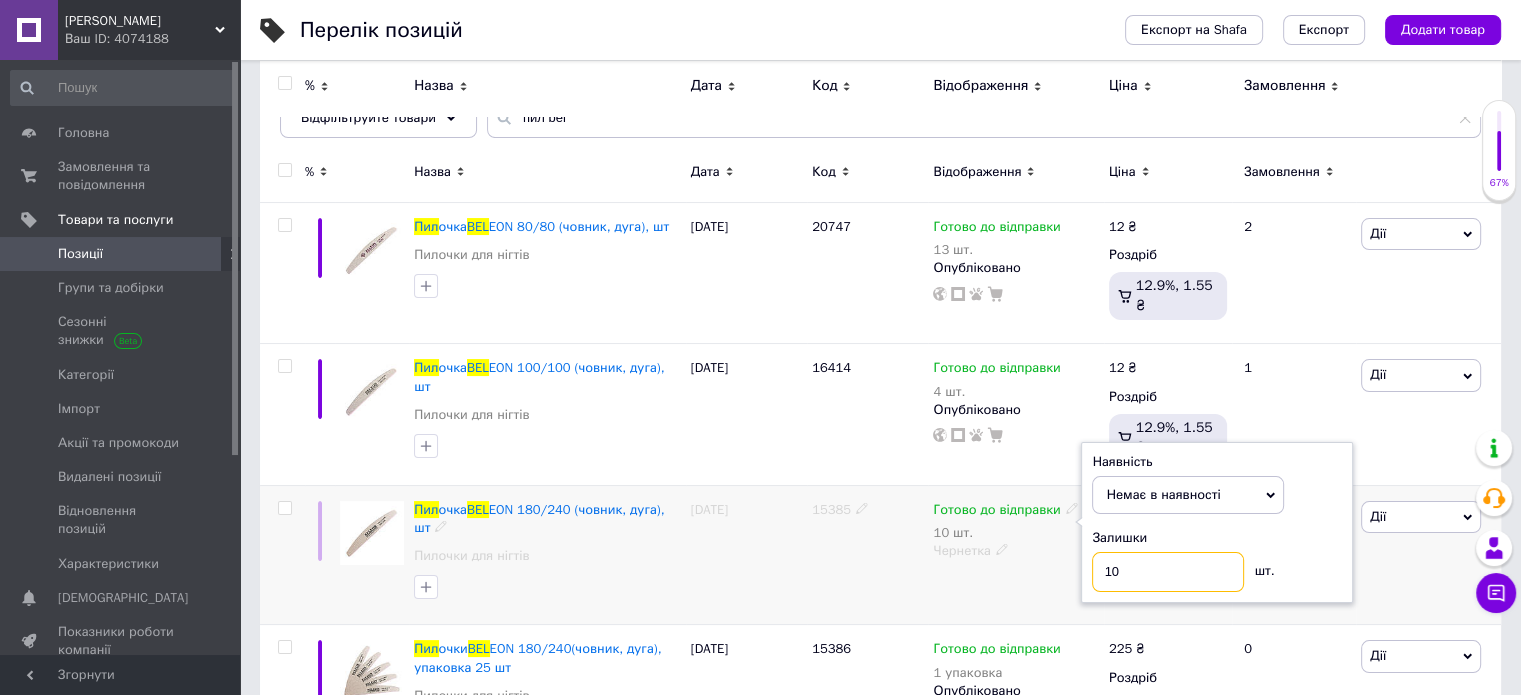 drag, startPoint x: 1116, startPoint y: 536, endPoint x: 1060, endPoint y: 529, distance: 56.435802 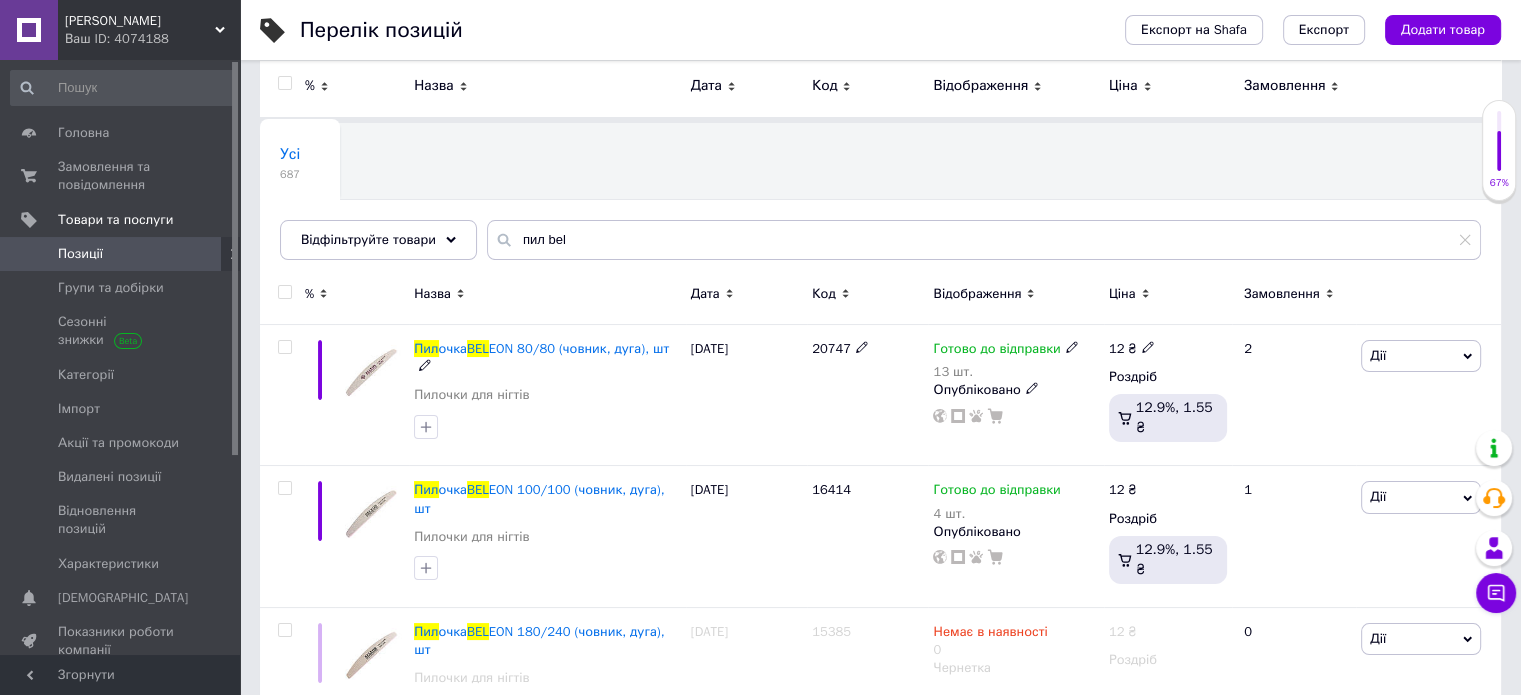 scroll, scrollTop: 0, scrollLeft: 0, axis: both 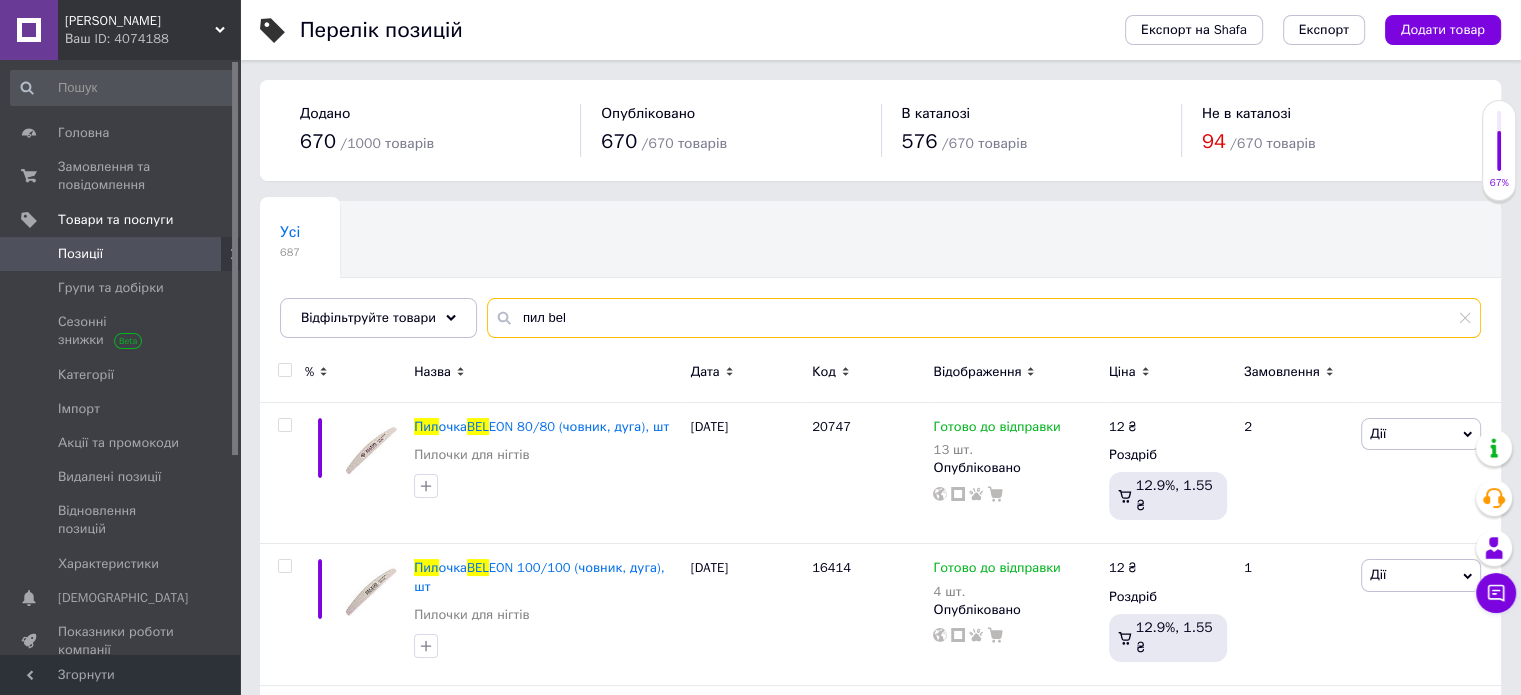 drag, startPoint x: 540, startPoint y: 312, endPoint x: 831, endPoint y: 330, distance: 291.55618 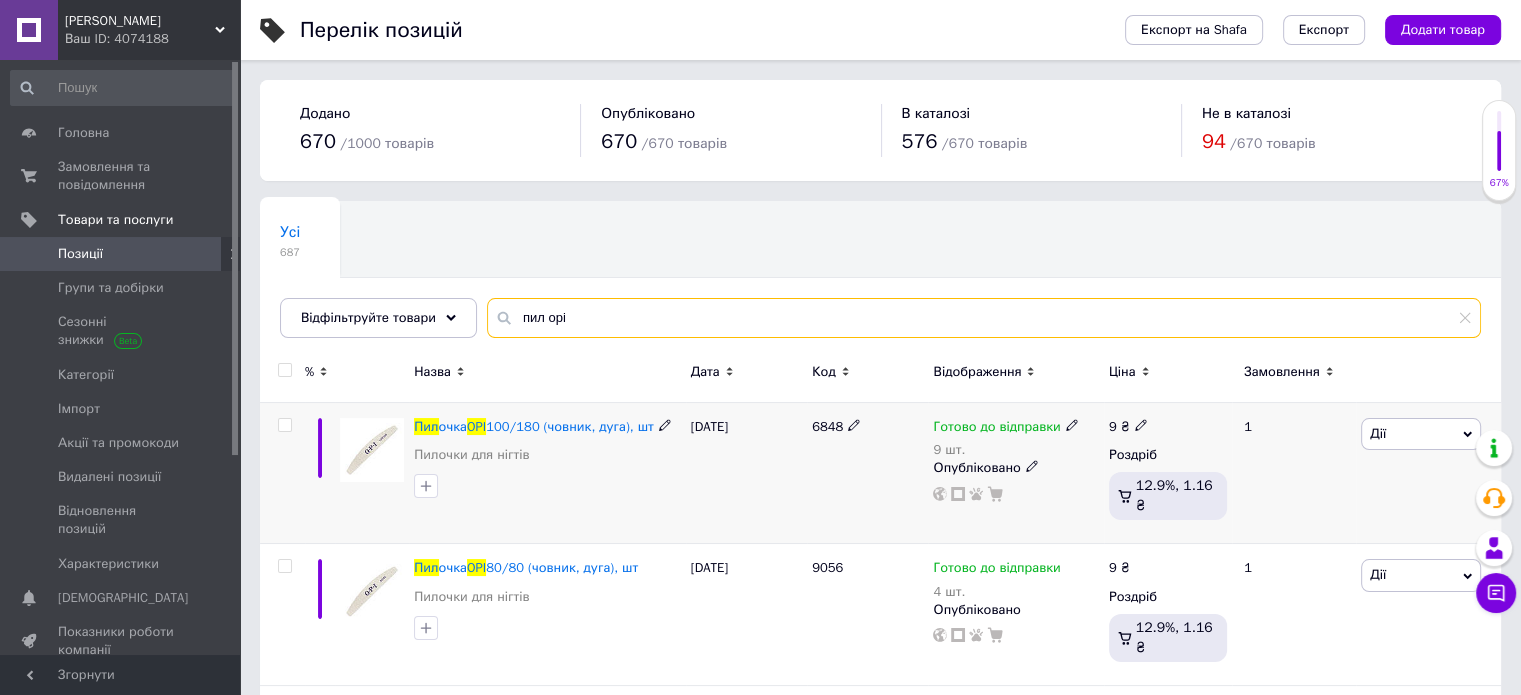 scroll, scrollTop: 100, scrollLeft: 0, axis: vertical 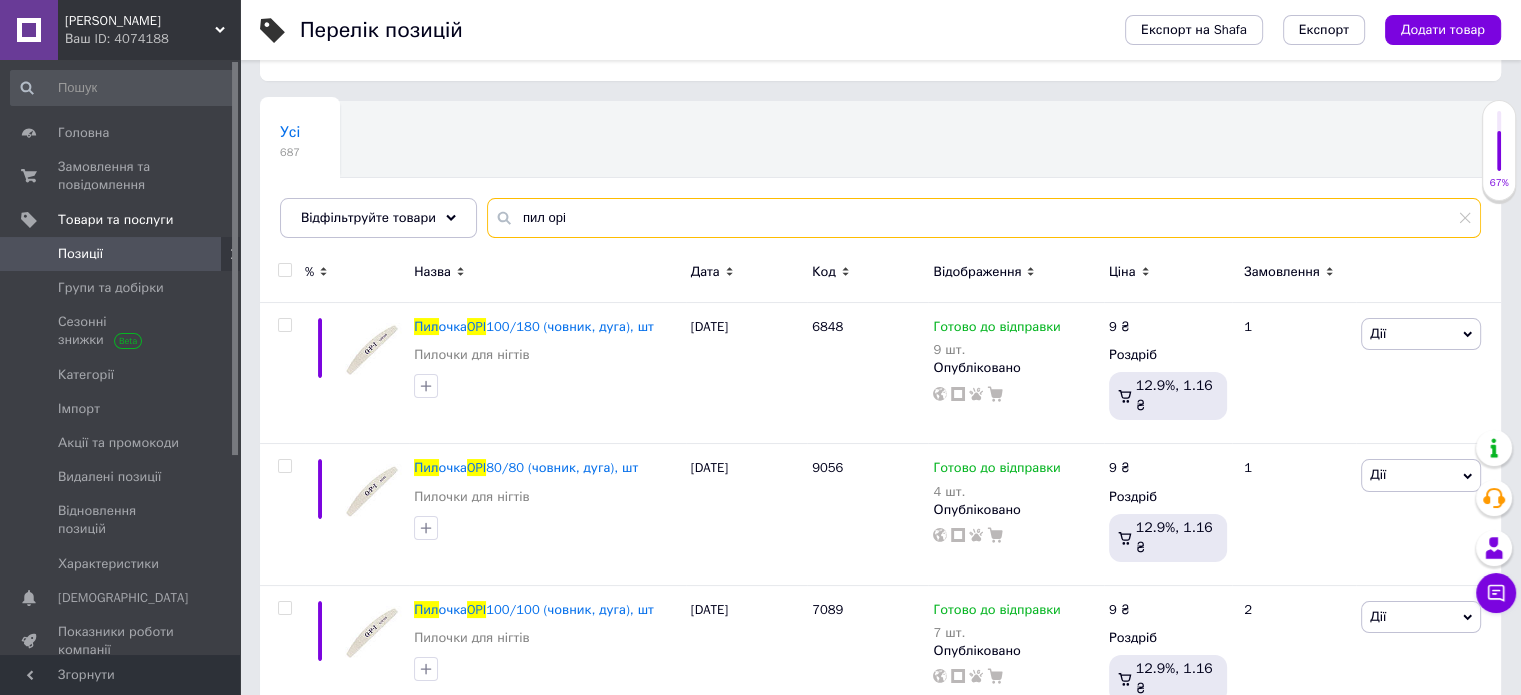 type on "пил opi" 